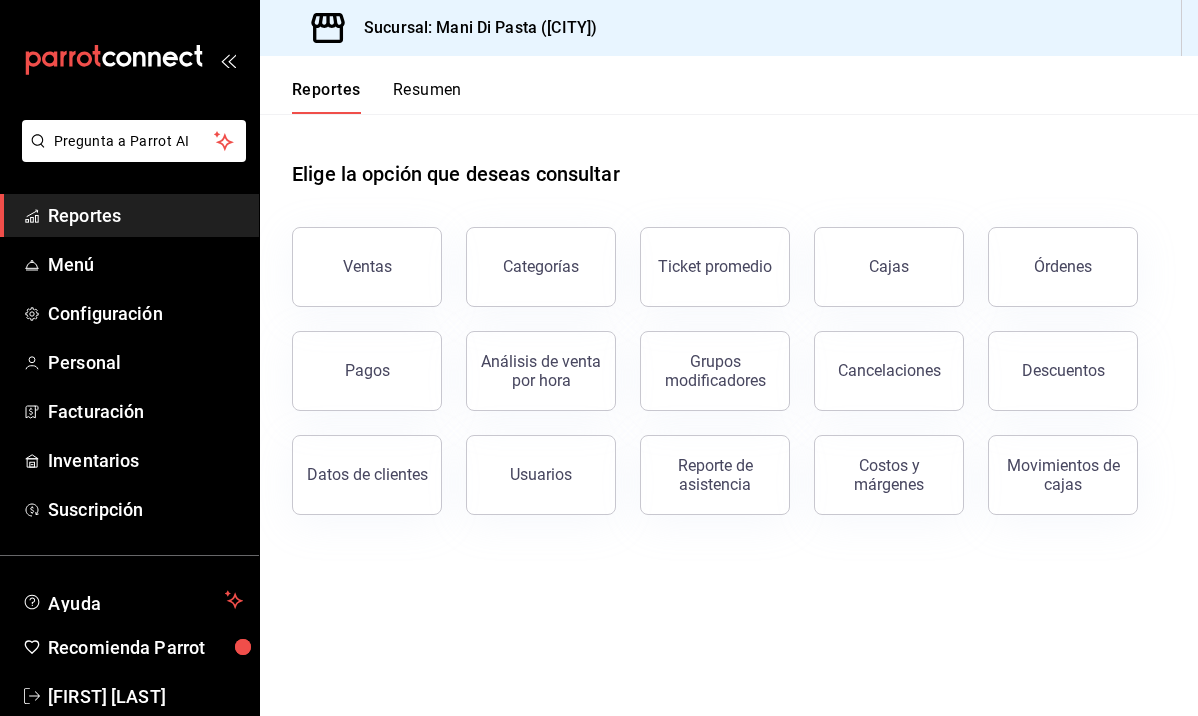 scroll, scrollTop: 0, scrollLeft: 0, axis: both 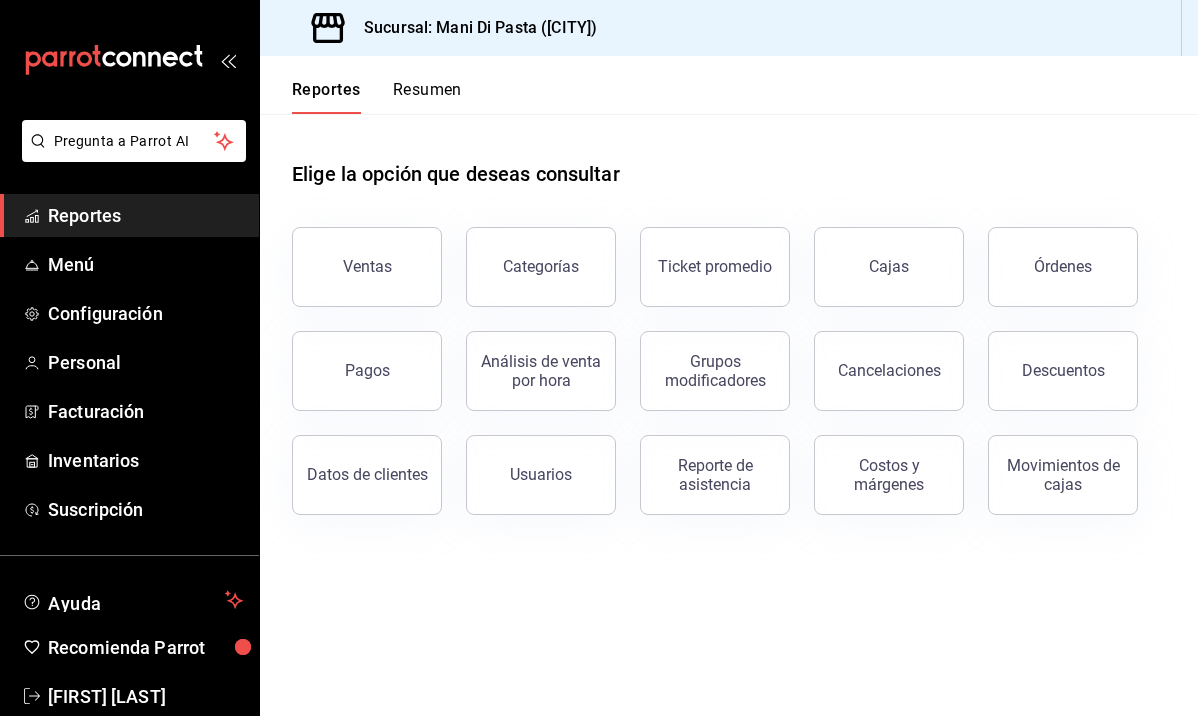 click on "Resumen" at bounding box center [427, 97] 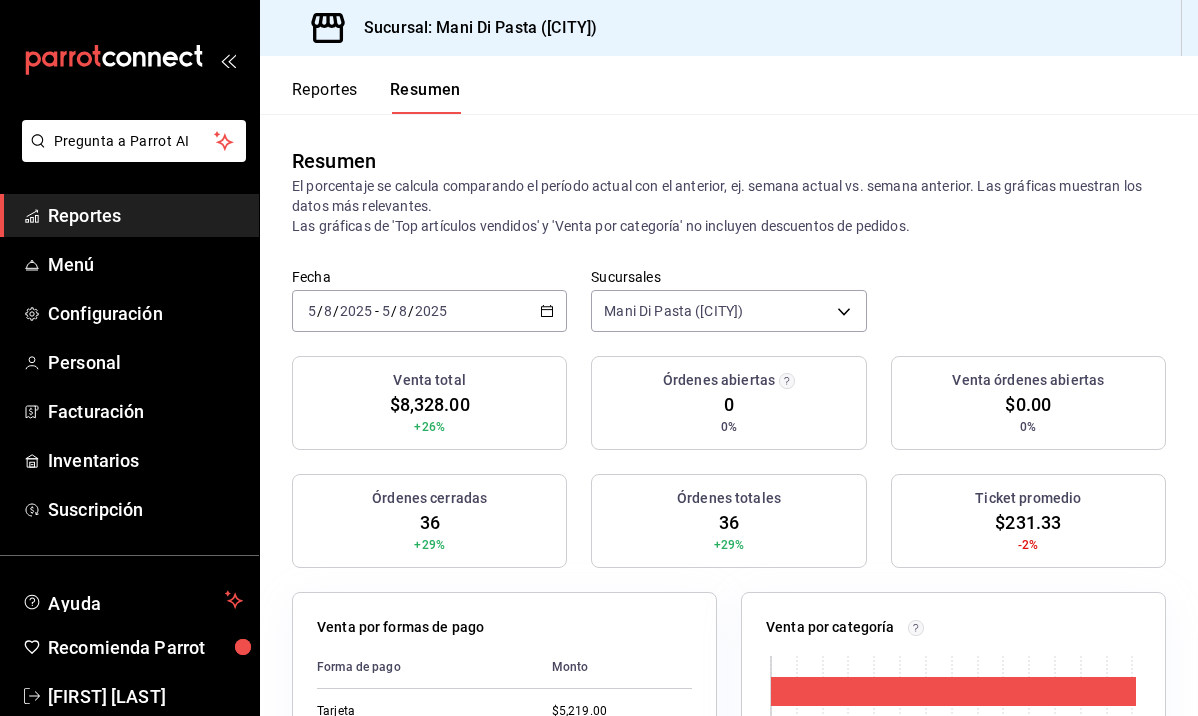 click on "Reportes Resumen" at bounding box center (360, 85) 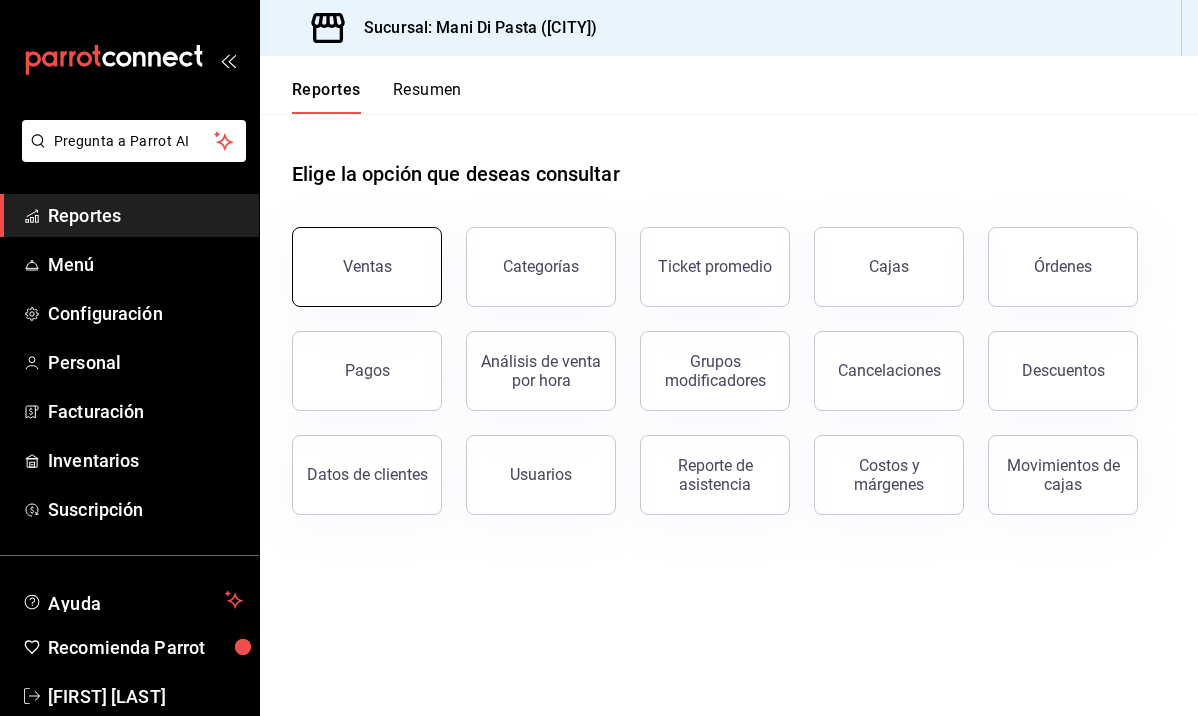 click on "Ventas" at bounding box center (367, 267) 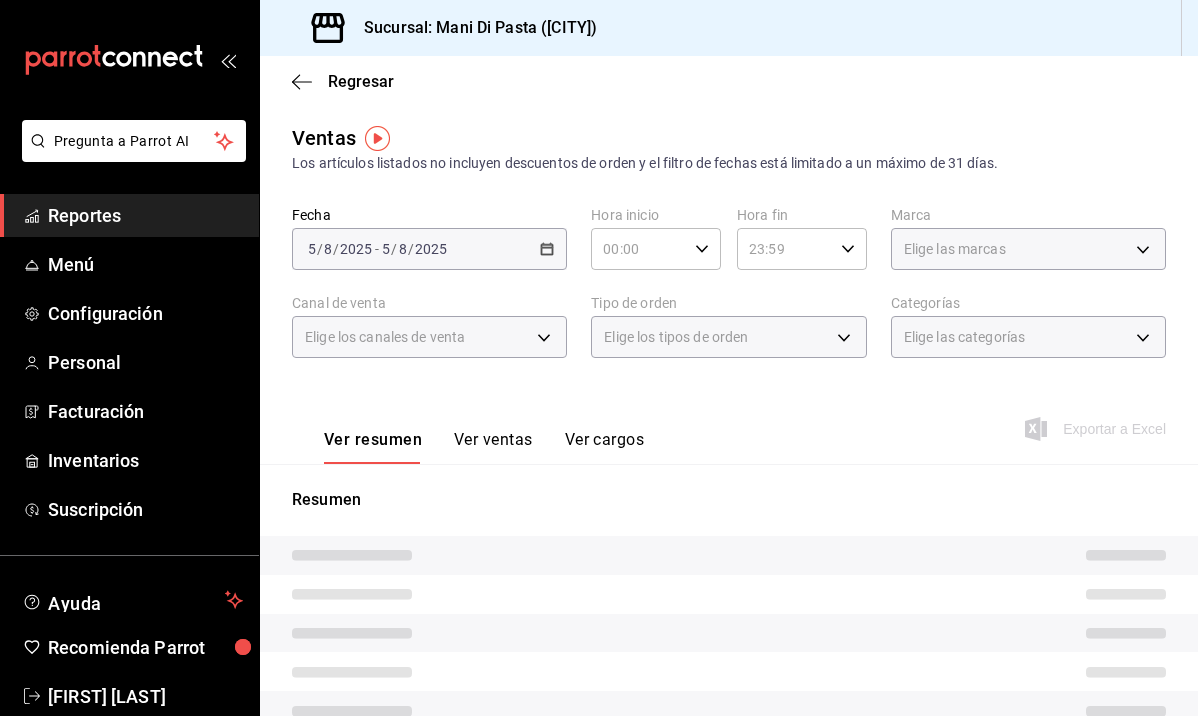 click on "Ver ventas" at bounding box center [493, 447] 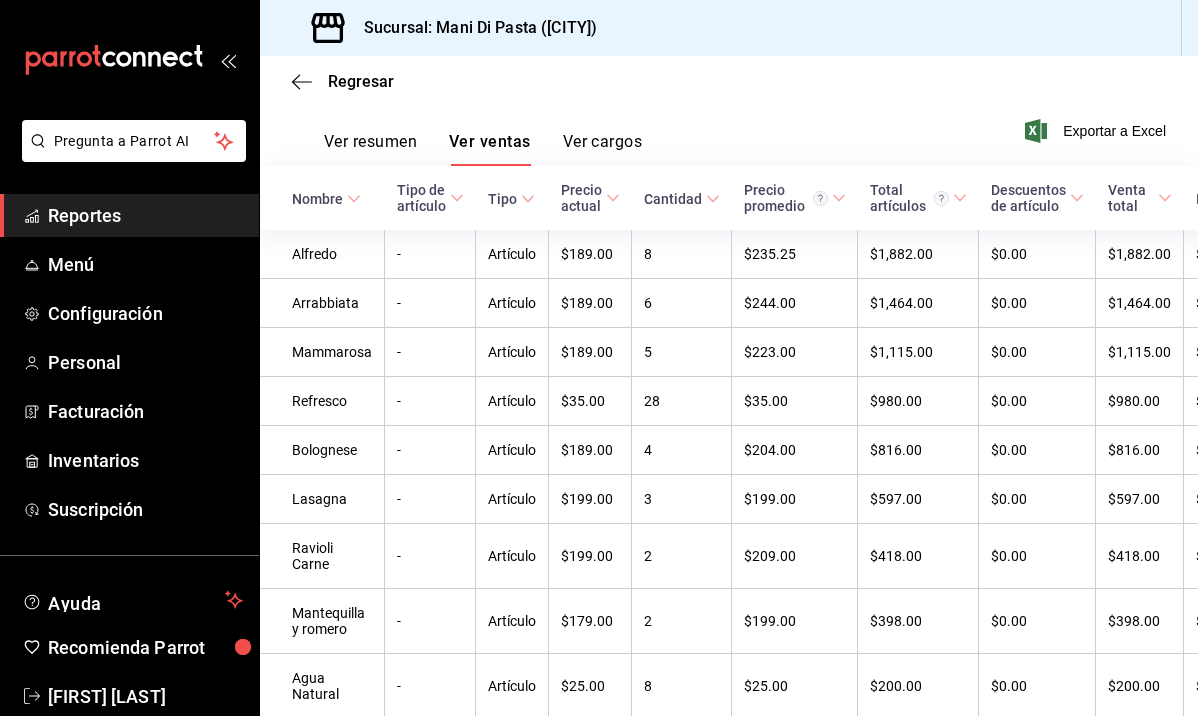 scroll, scrollTop: 301, scrollLeft: 0, axis: vertical 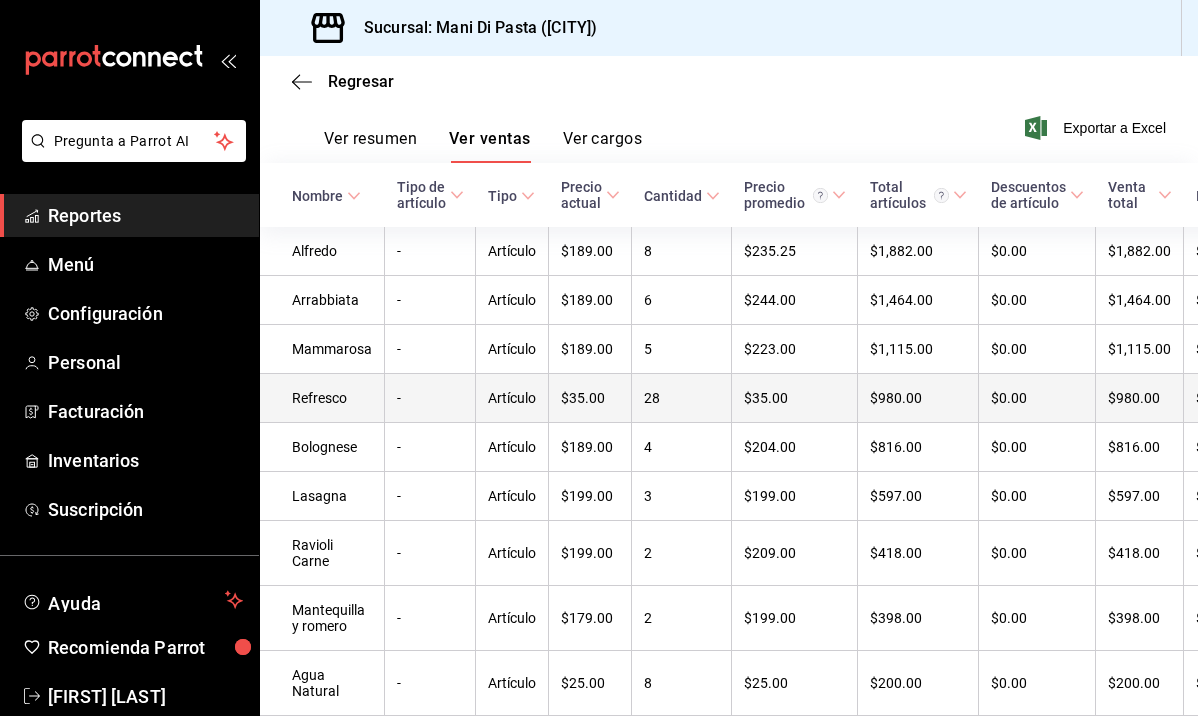 click on "Artículo" at bounding box center (512, 398) 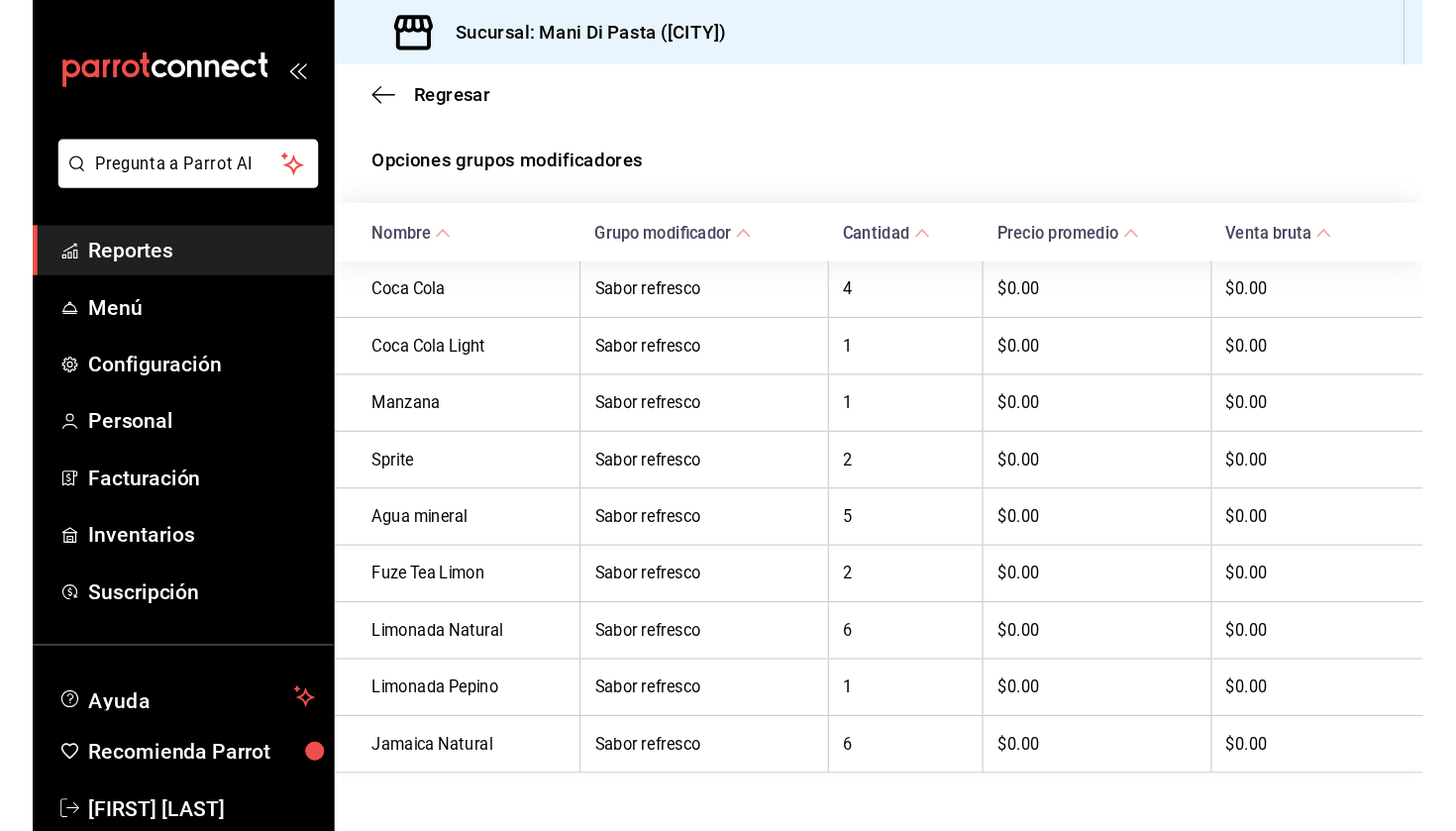 scroll, scrollTop: 456, scrollLeft: 0, axis: vertical 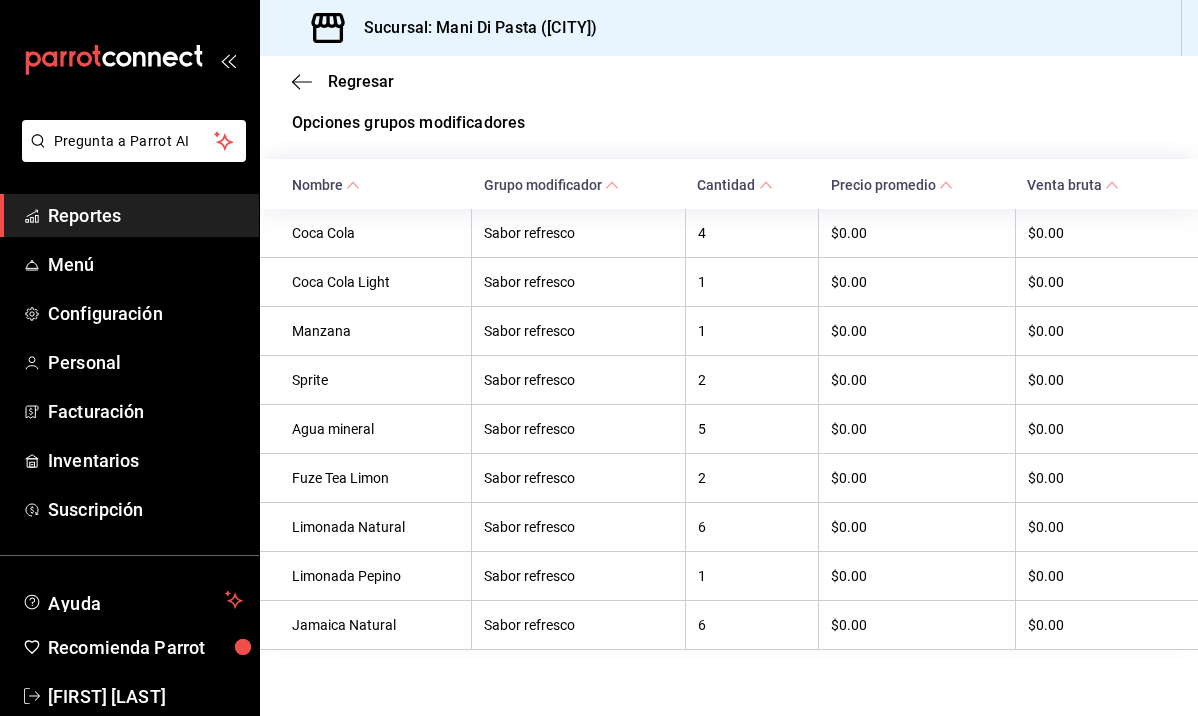 click on "Regresar" at bounding box center [729, 81] 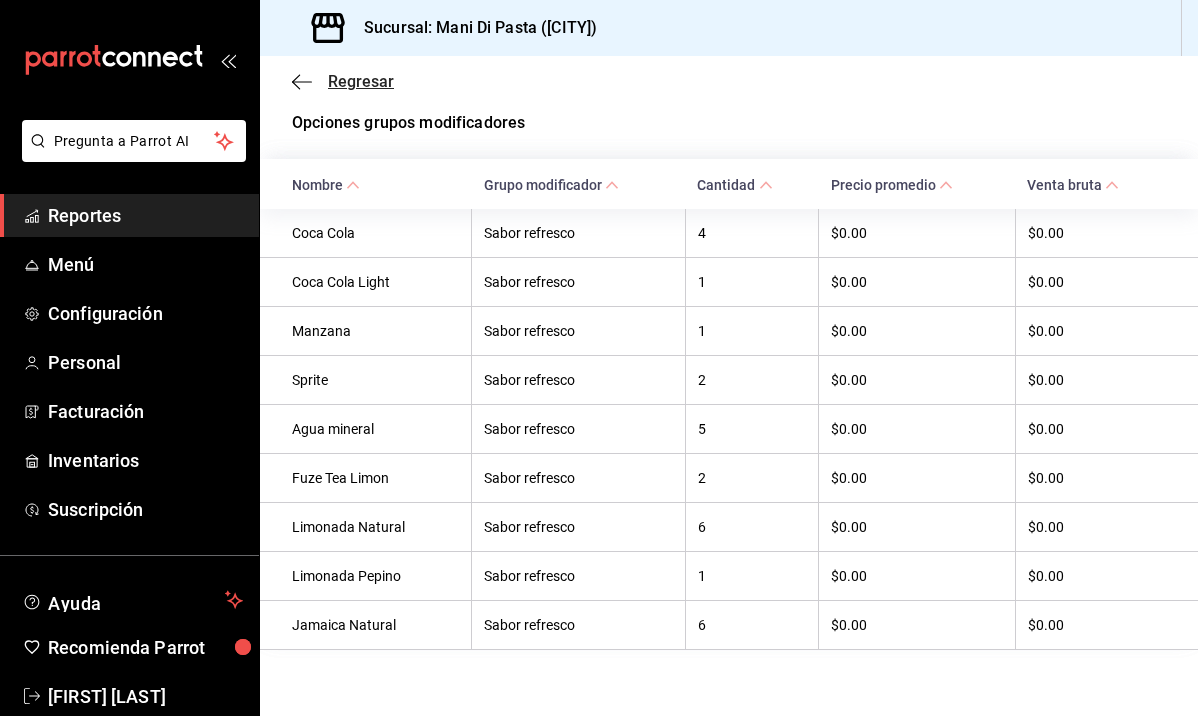 click 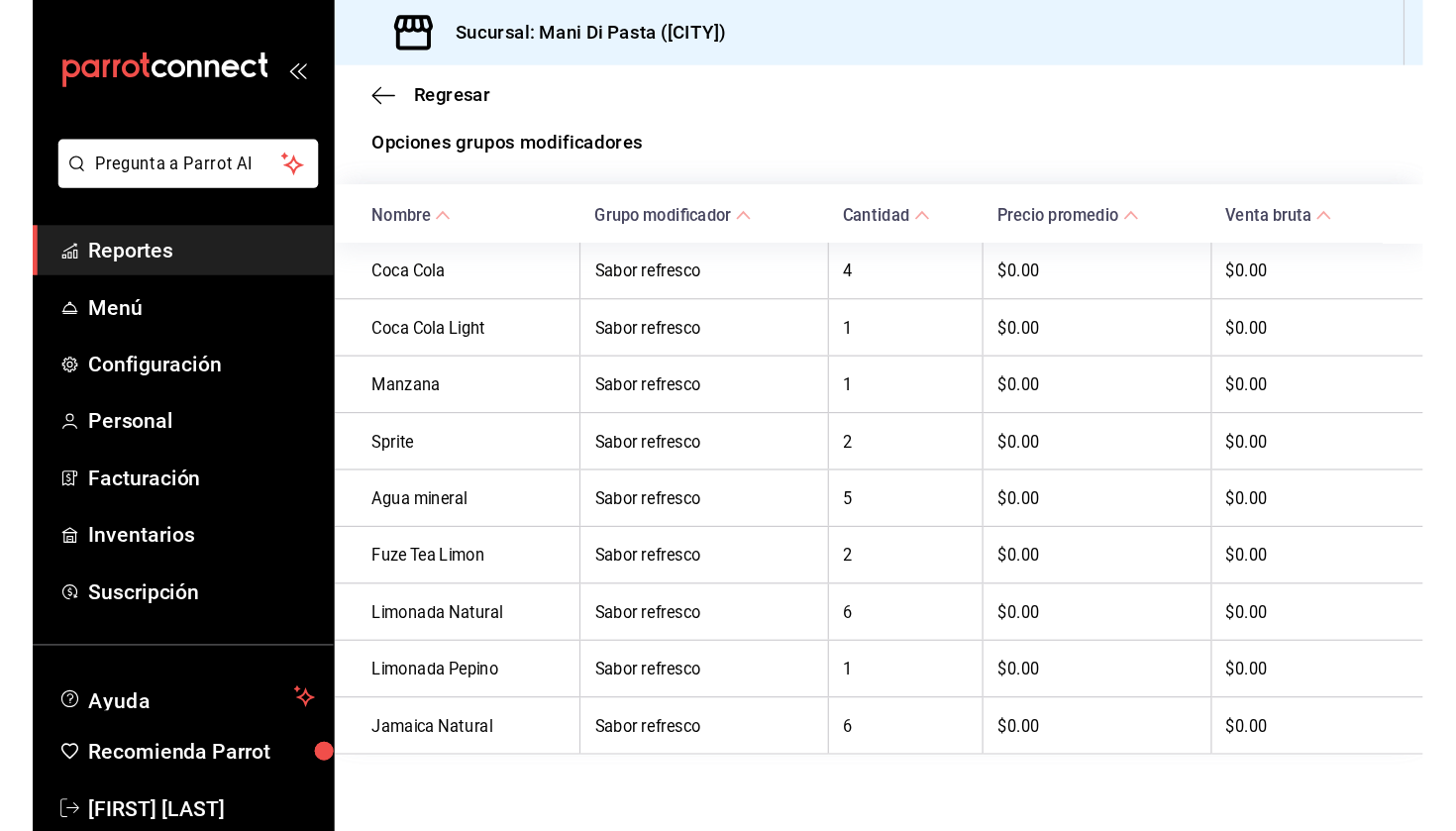 scroll, scrollTop: 348, scrollLeft: 0, axis: vertical 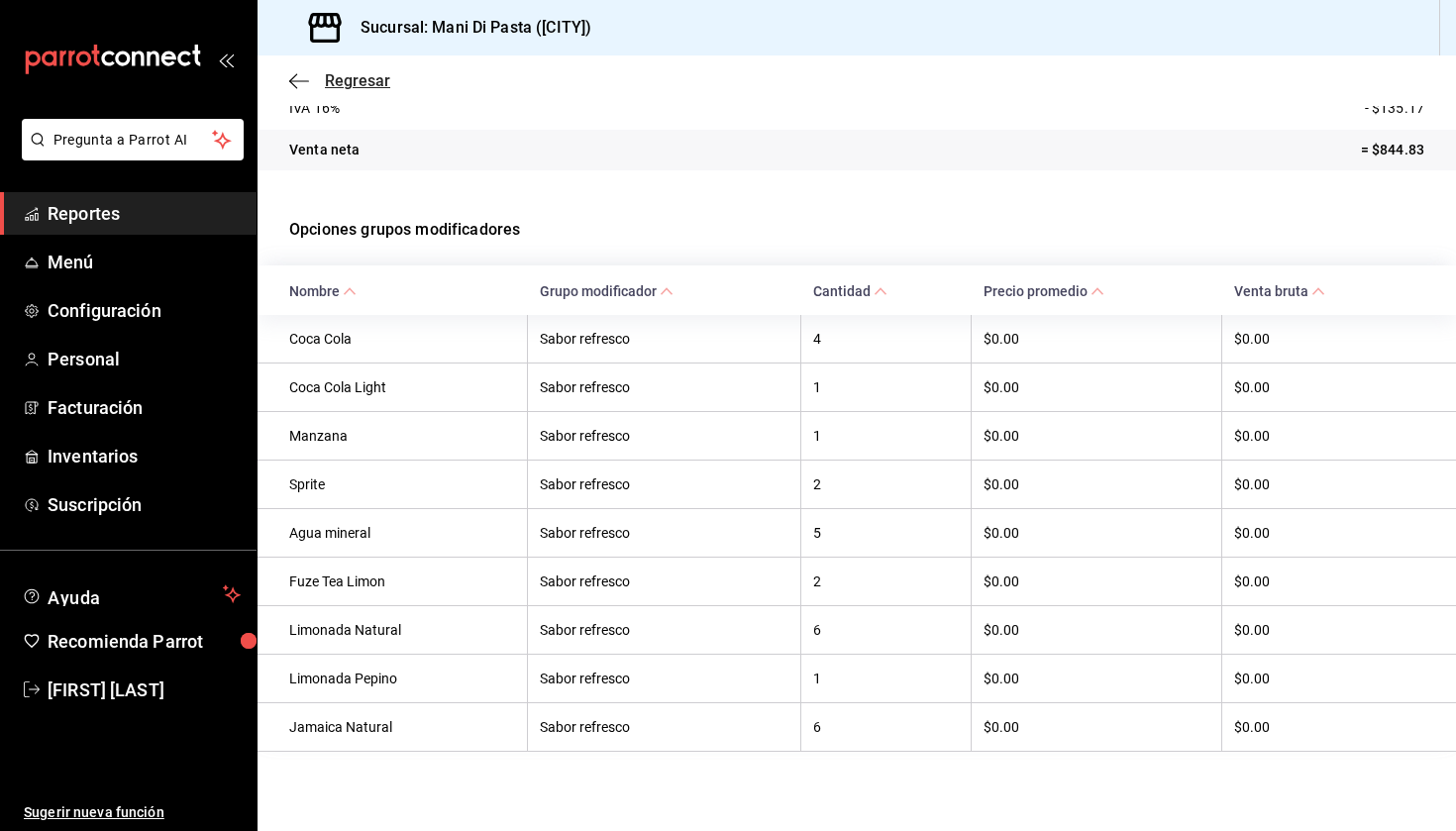 click on "Regresar" at bounding box center [358, 80] 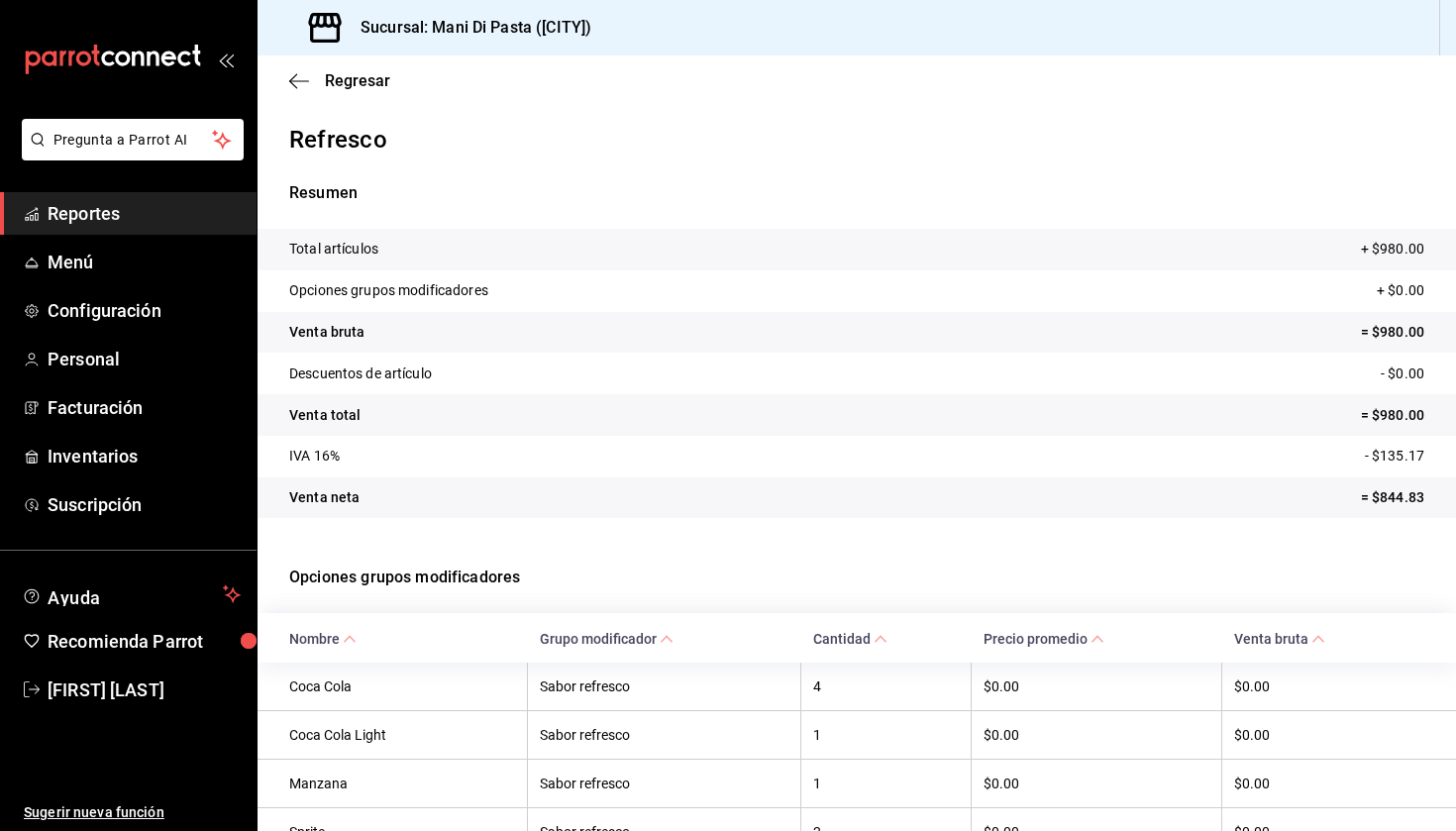 scroll, scrollTop: 0, scrollLeft: 0, axis: both 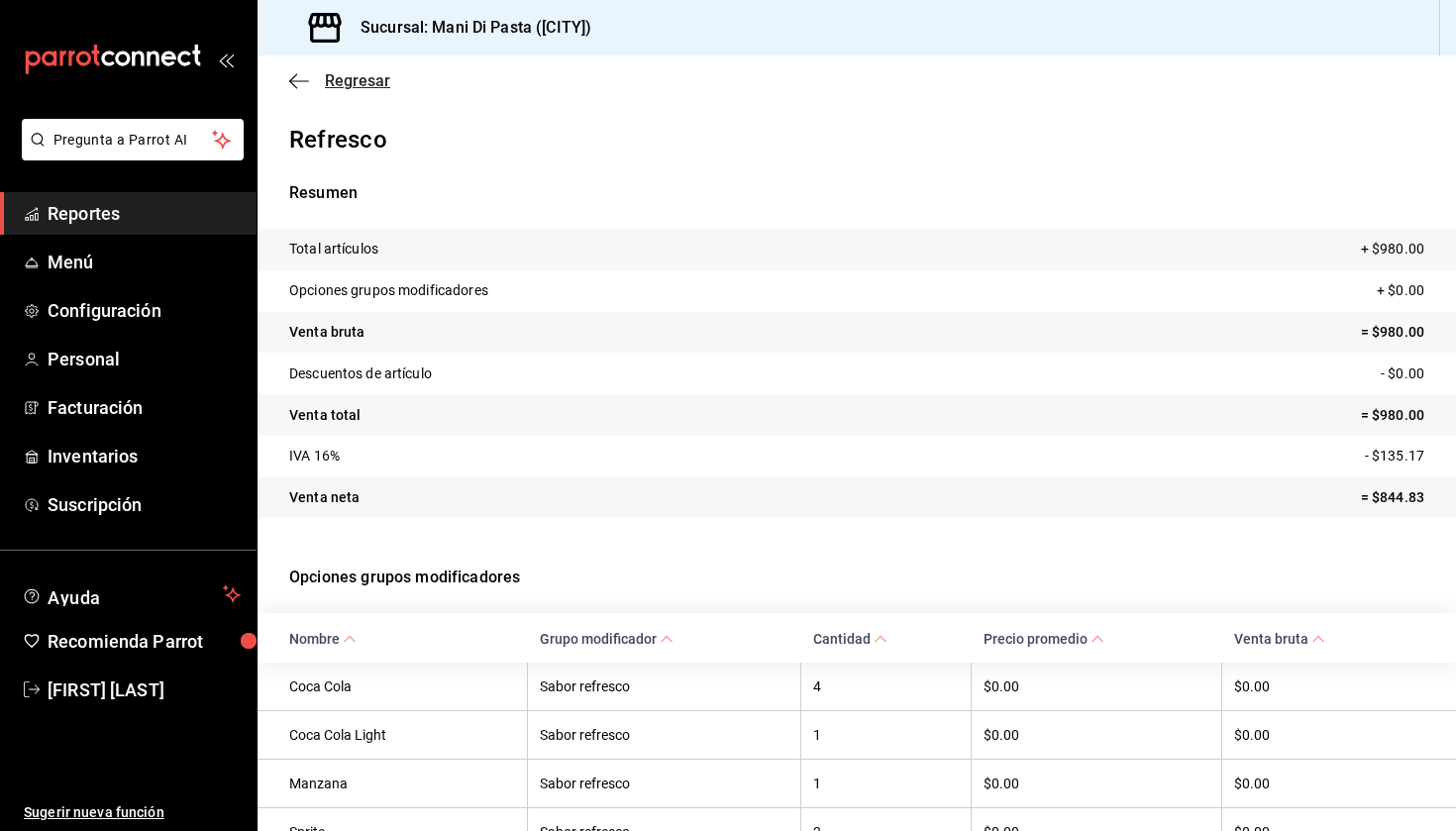 click 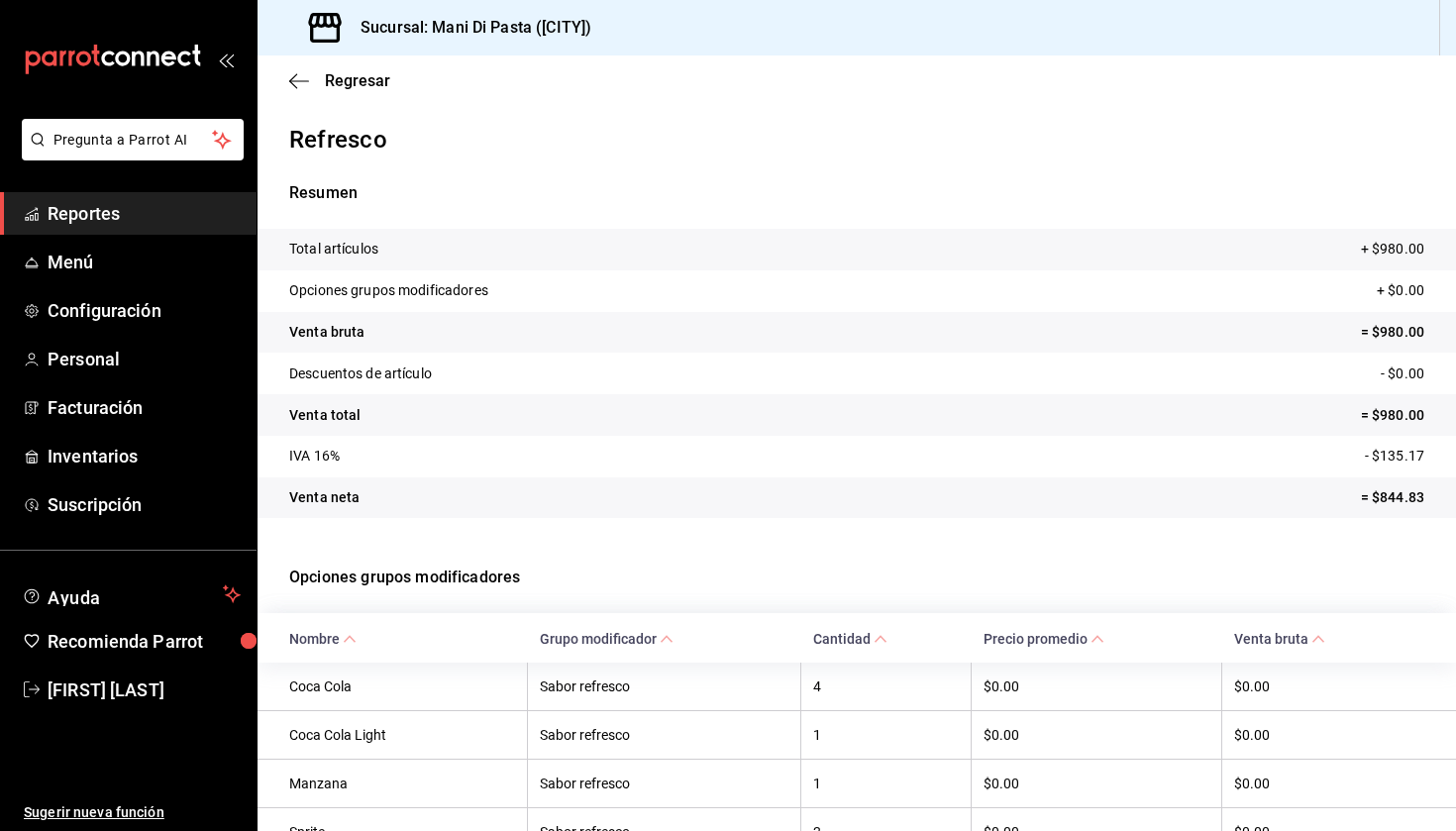 click on "Reportes" at bounding box center [144, 213] 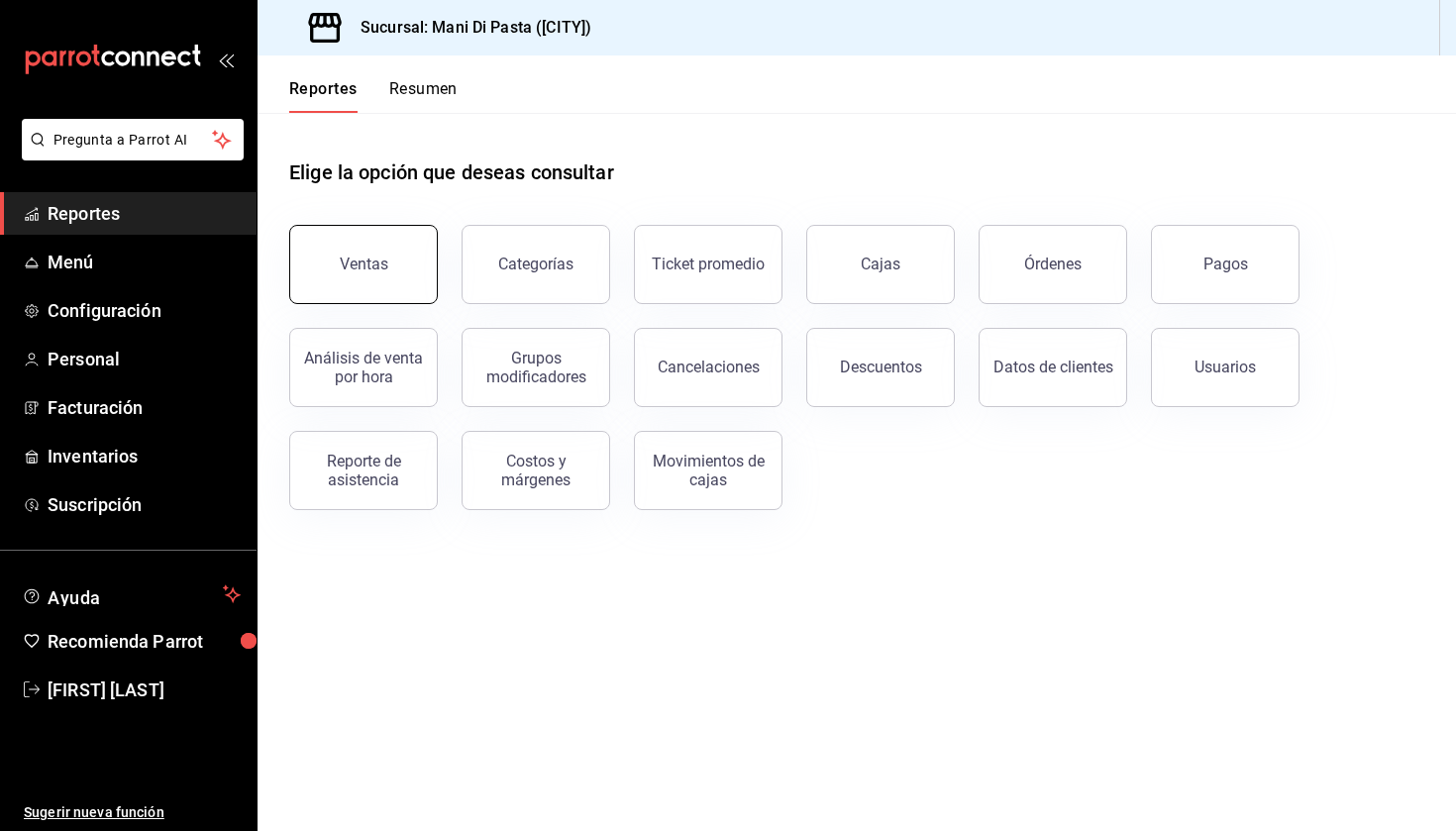 click on "Ventas" at bounding box center [364, 264] 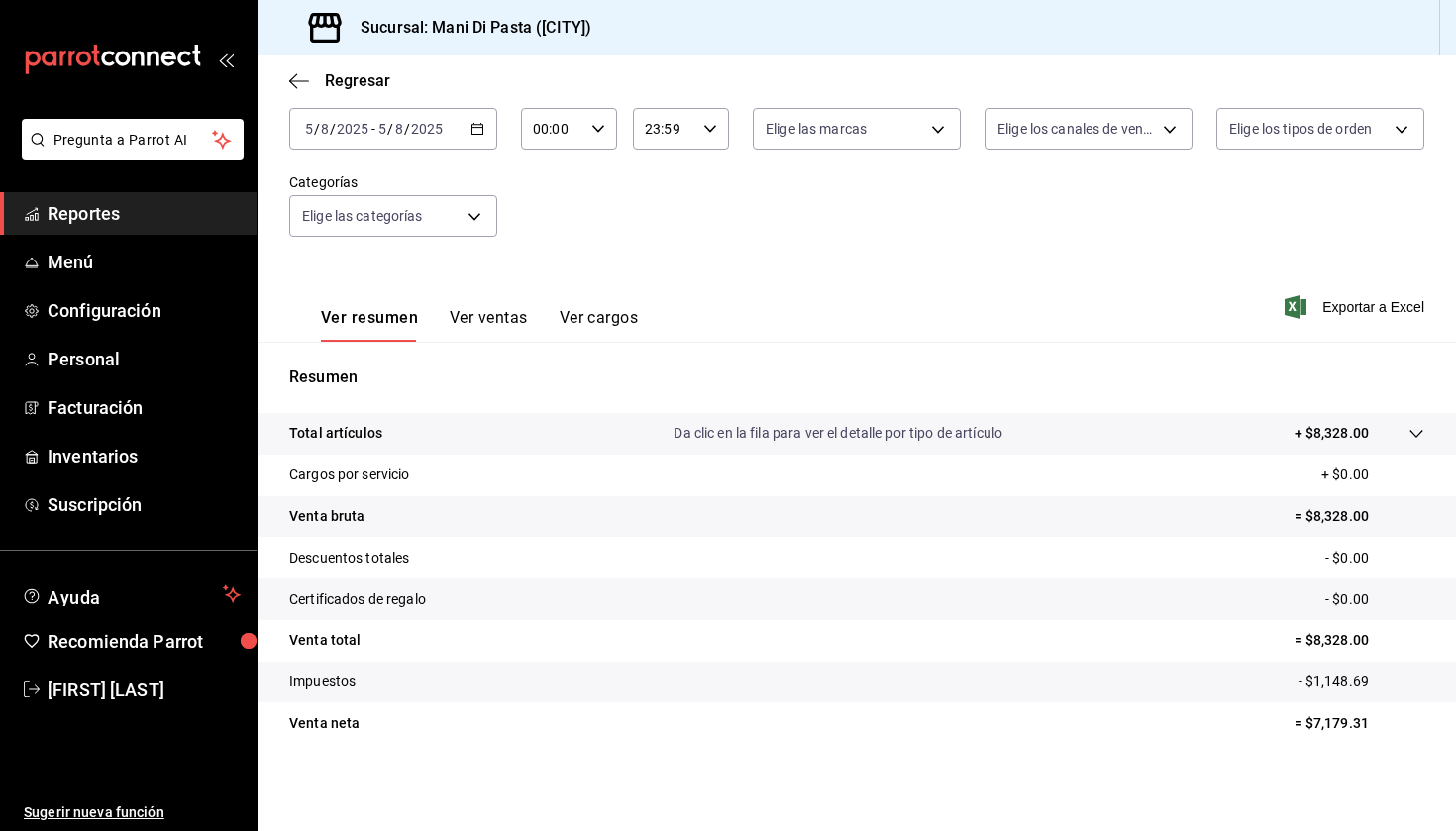 scroll, scrollTop: 118, scrollLeft: 0, axis: vertical 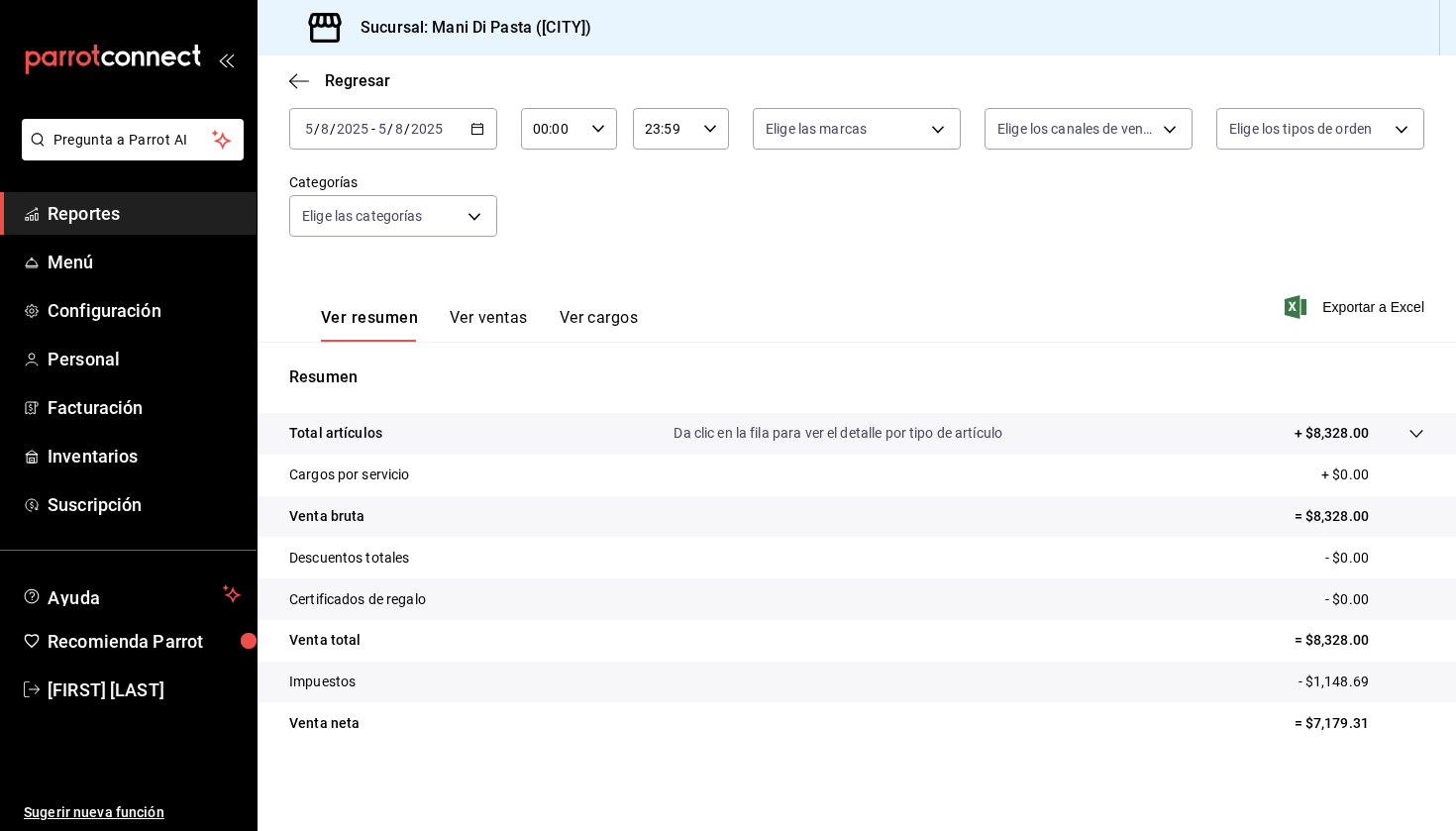 click on "Ver ventas" at bounding box center (488, 325) 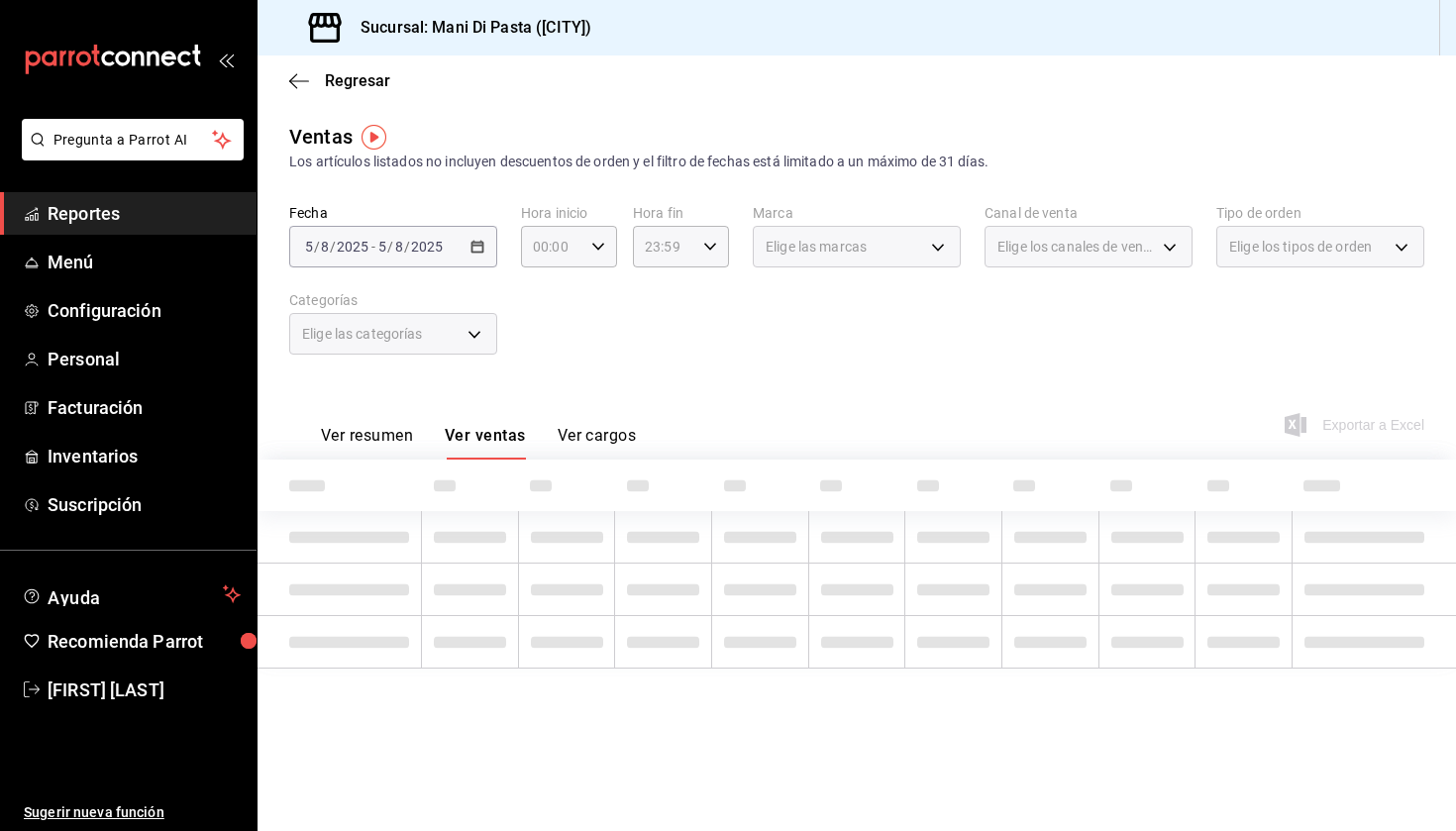 scroll, scrollTop: 0, scrollLeft: 0, axis: both 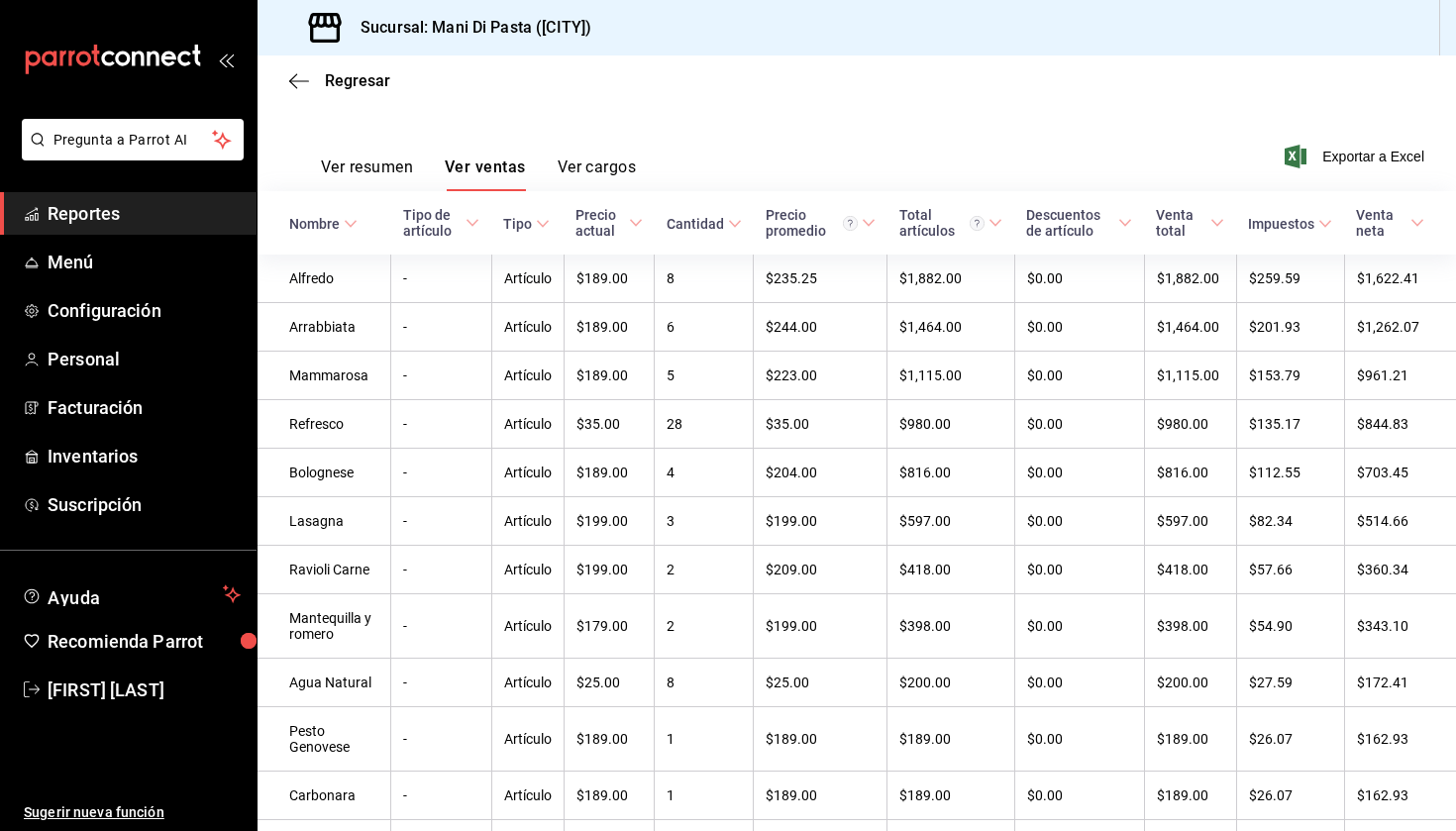 click 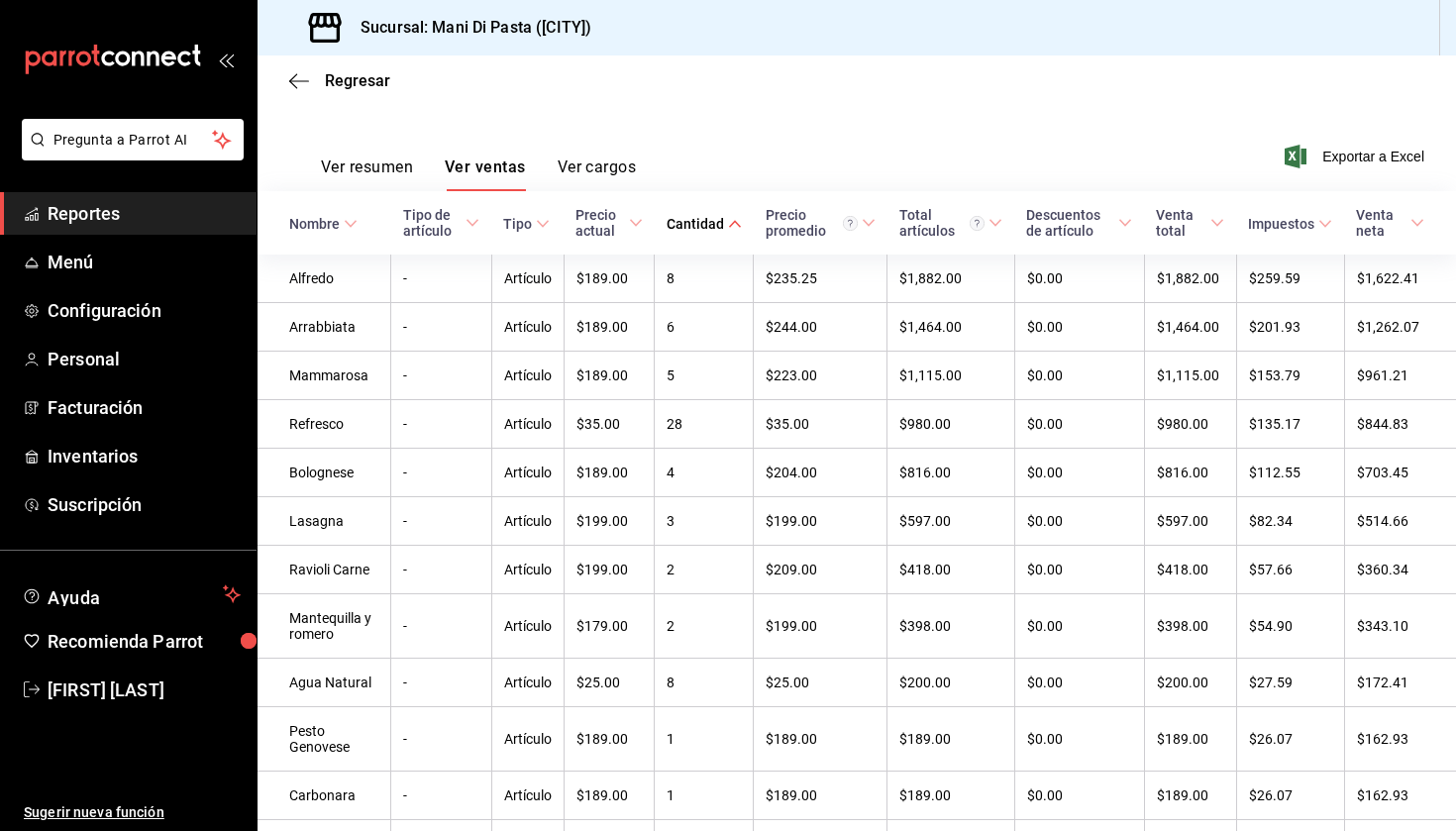 scroll, scrollTop: 0, scrollLeft: 0, axis: both 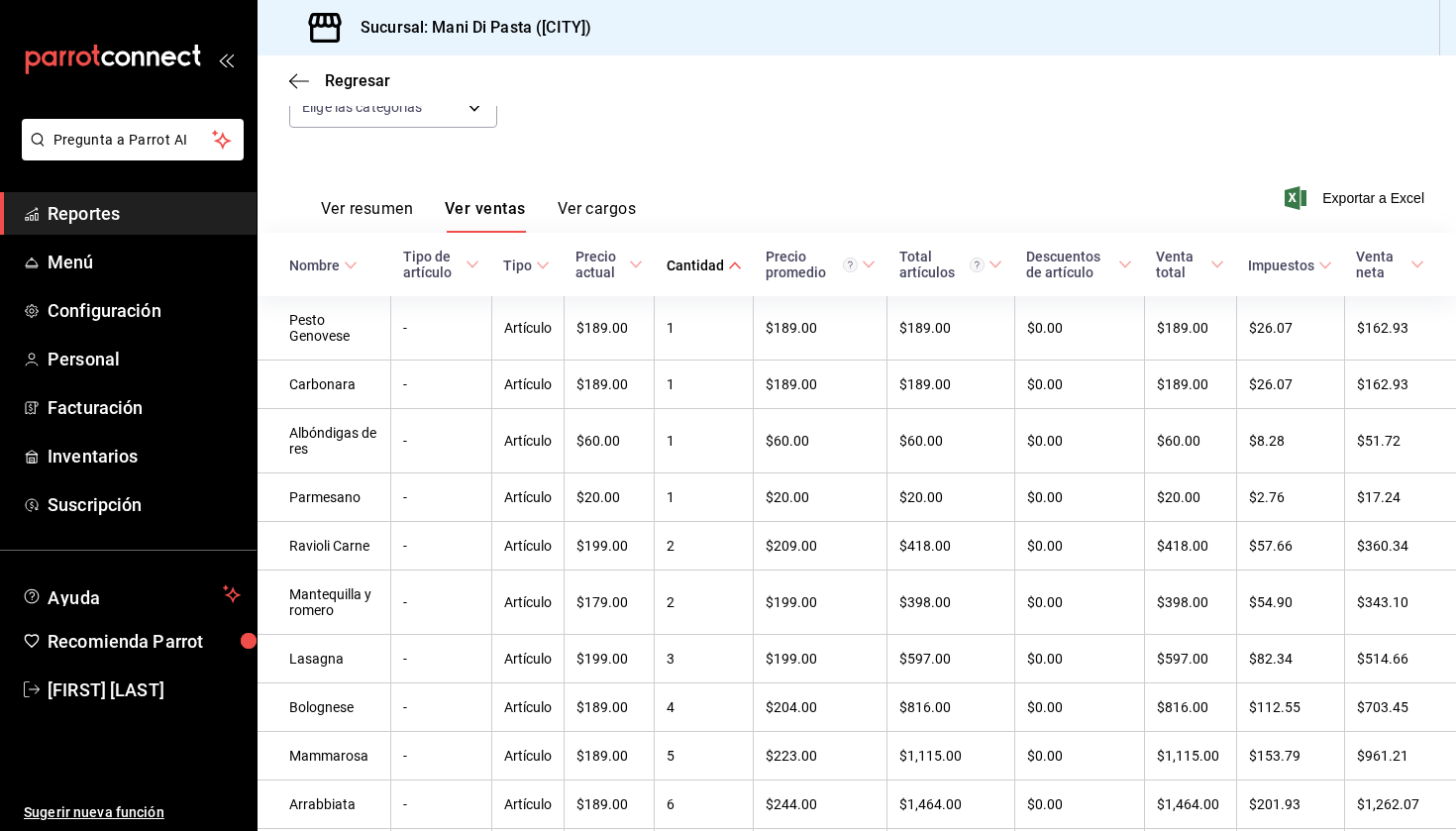 click 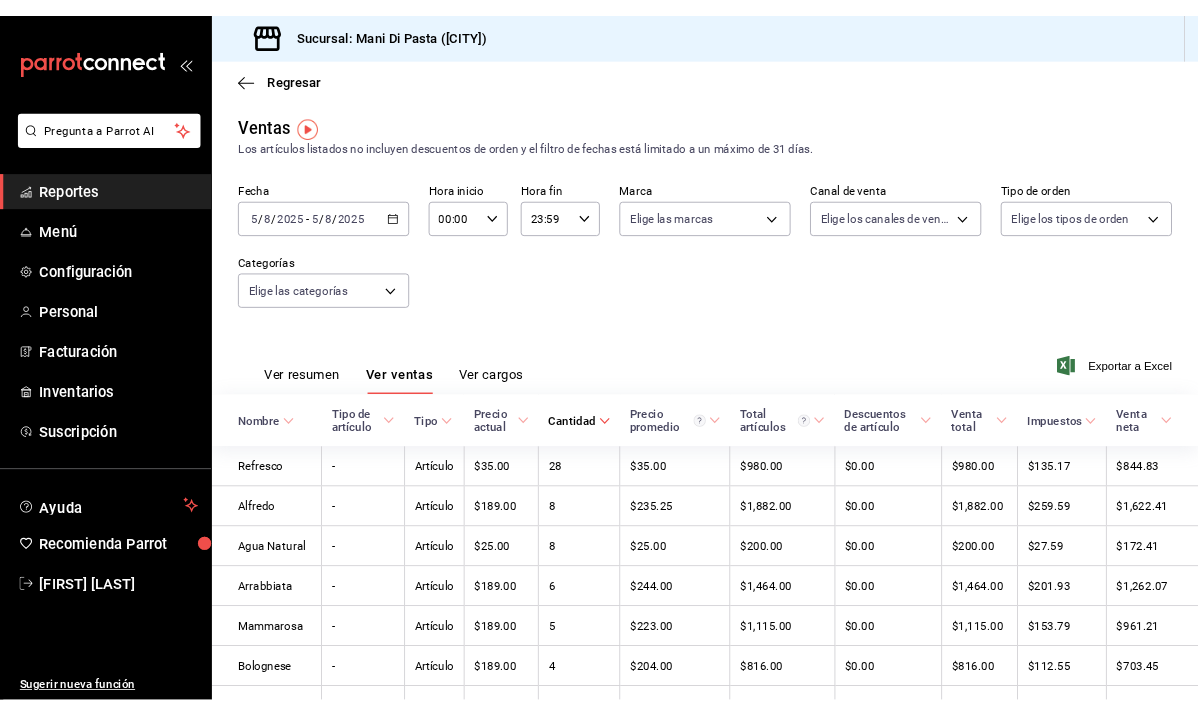 scroll, scrollTop: 0, scrollLeft: 0, axis: both 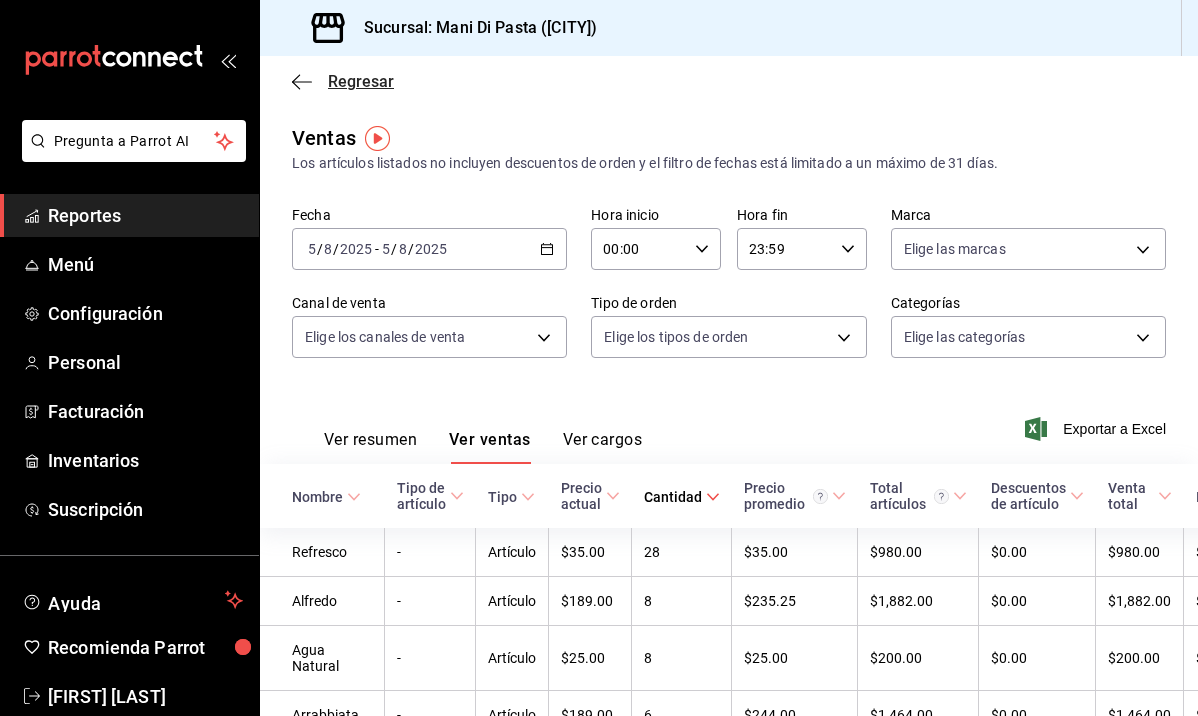 click 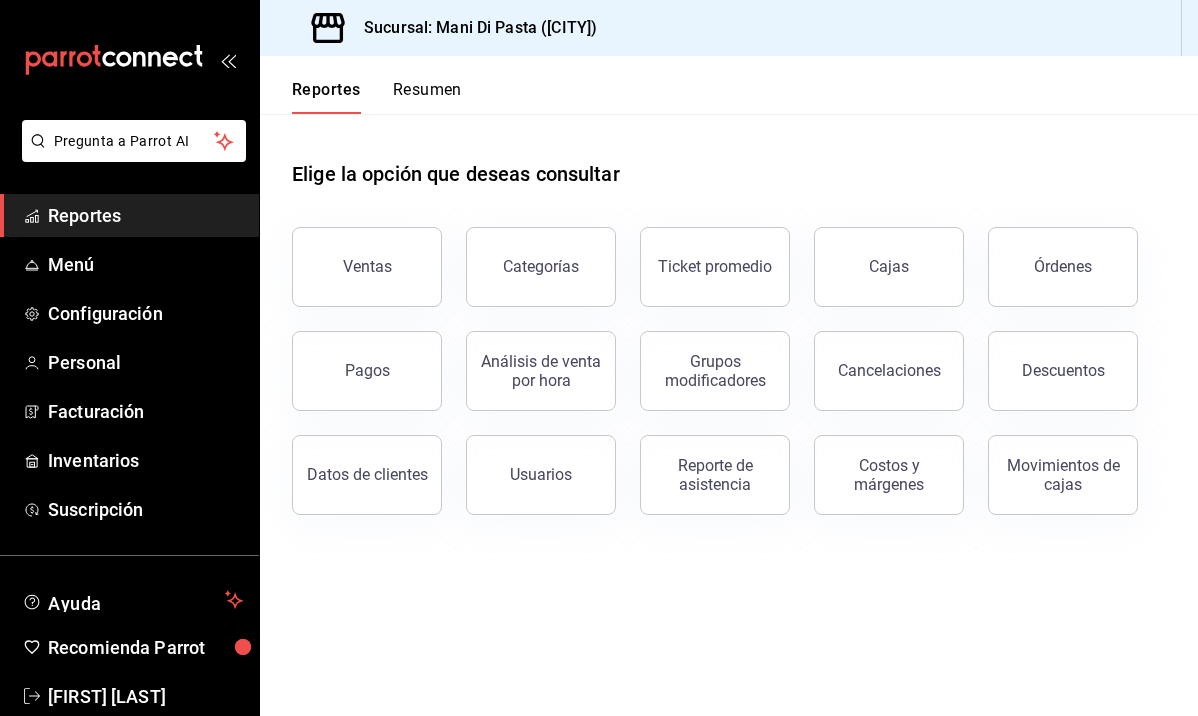 click on "Resumen" at bounding box center (427, 97) 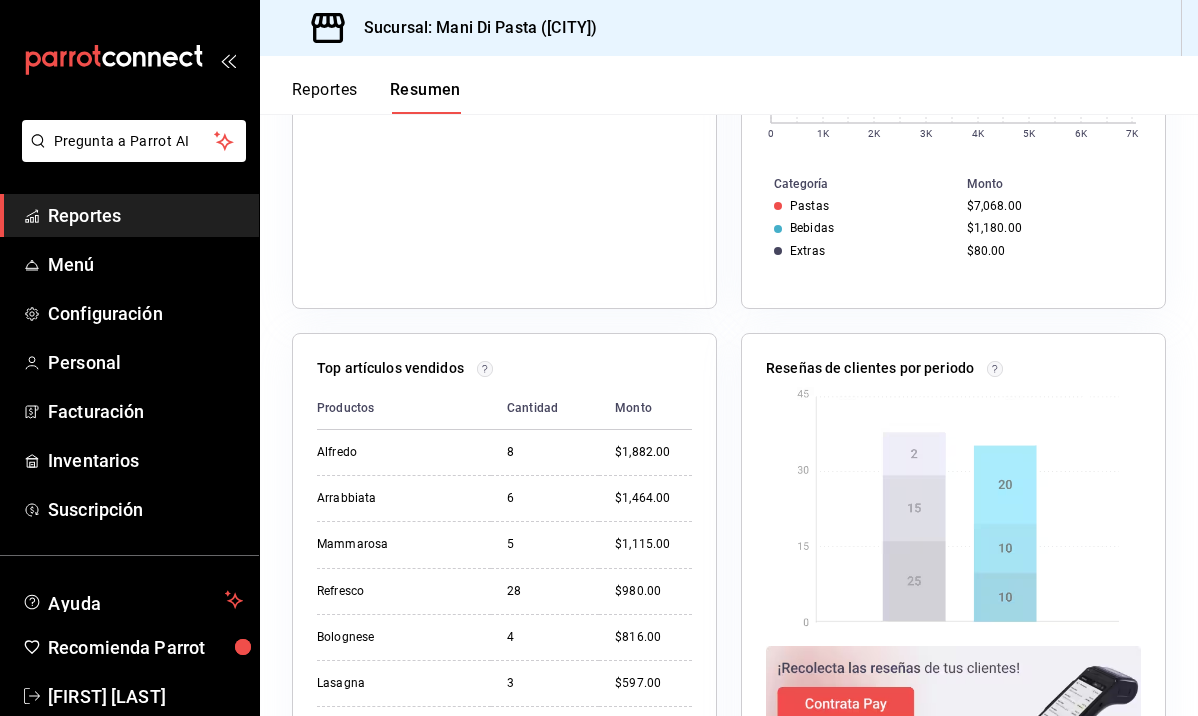 scroll, scrollTop: 714, scrollLeft: 0, axis: vertical 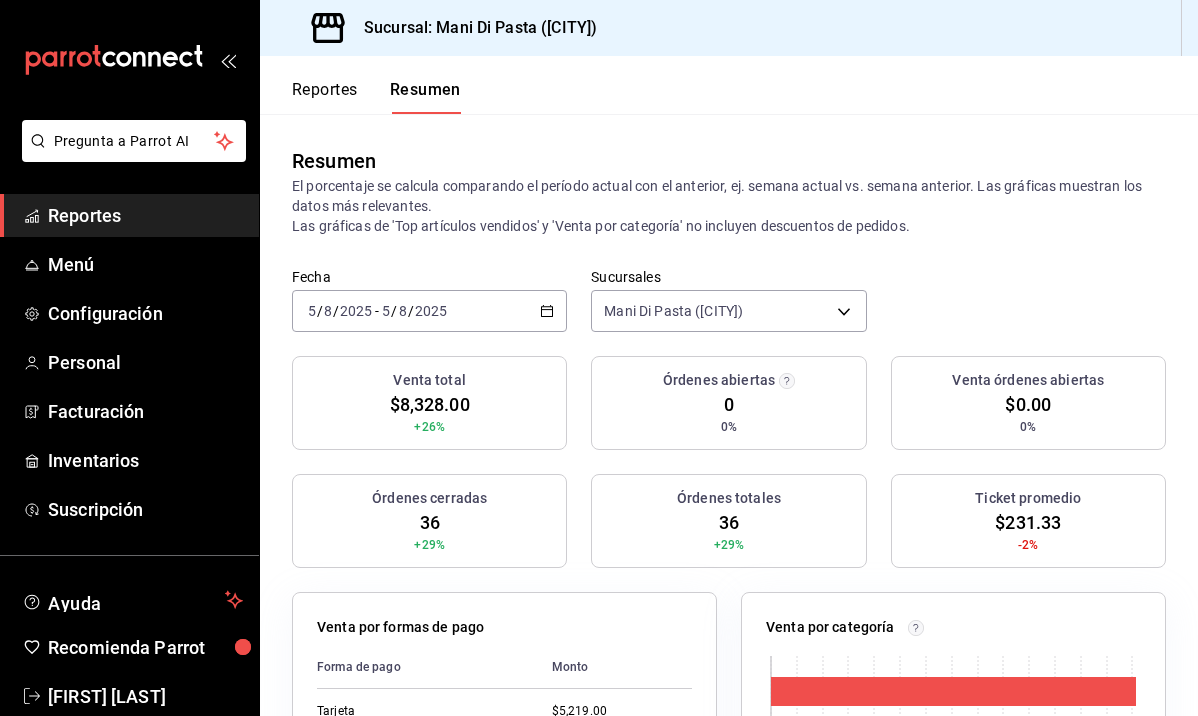 click on "Reportes" at bounding box center (325, 97) 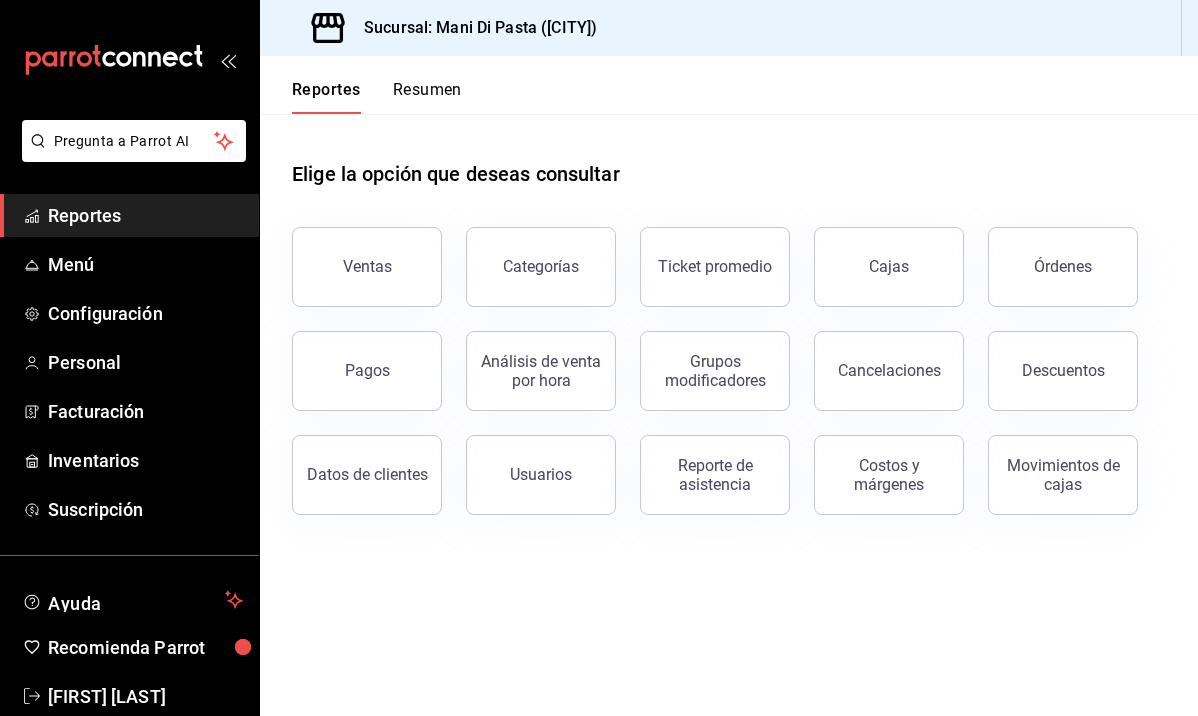 click on "Elige la opción que deseas consultar" at bounding box center [729, 158] 